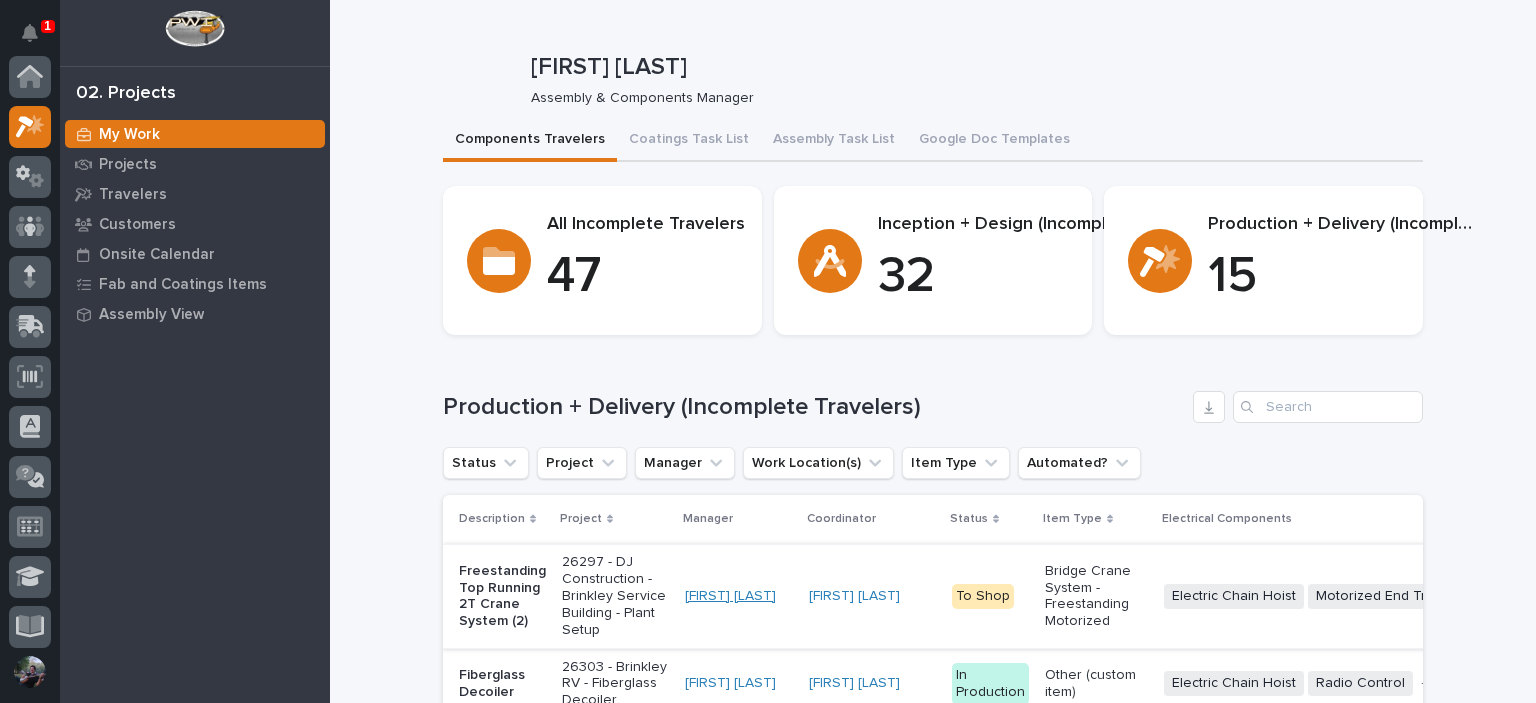 scroll, scrollTop: 0, scrollLeft: 0, axis: both 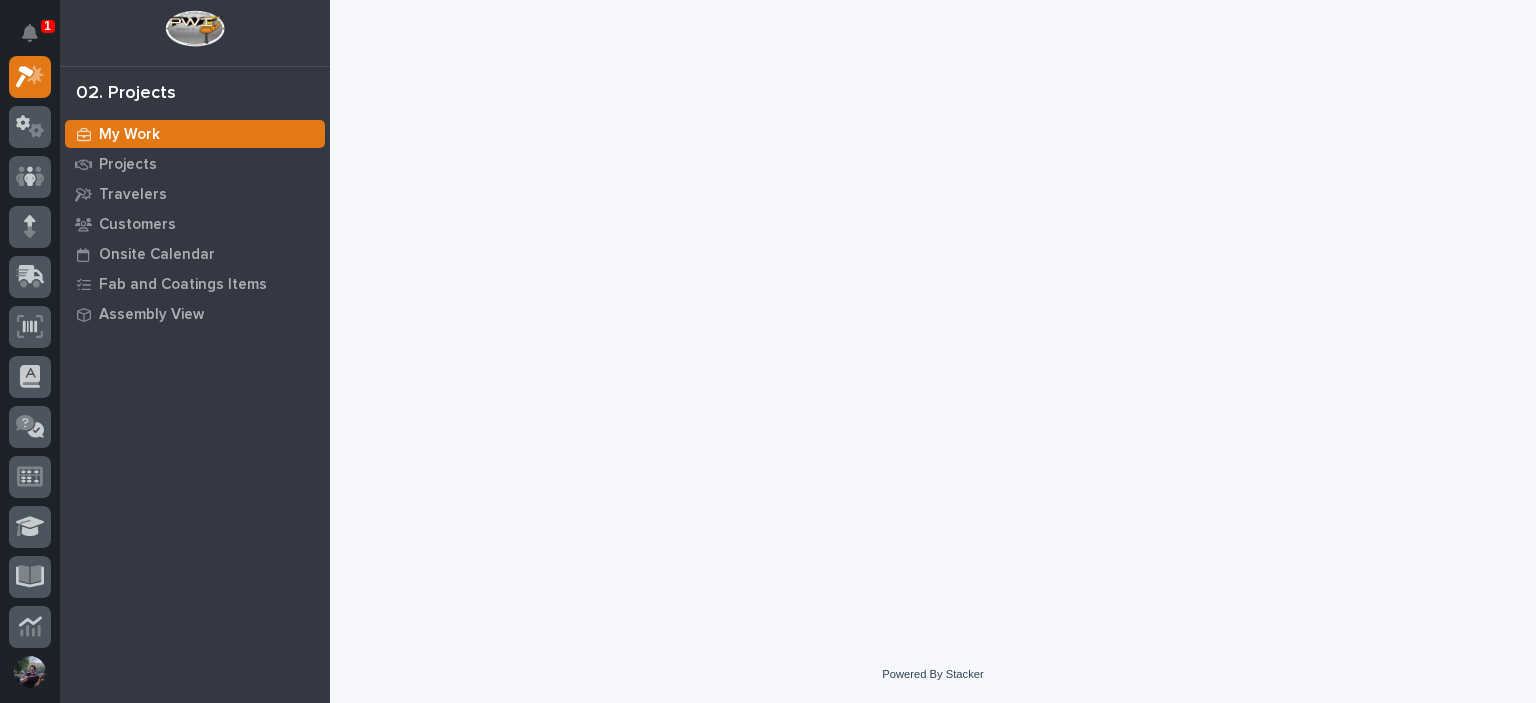 click on "My Work" at bounding box center (195, 134) 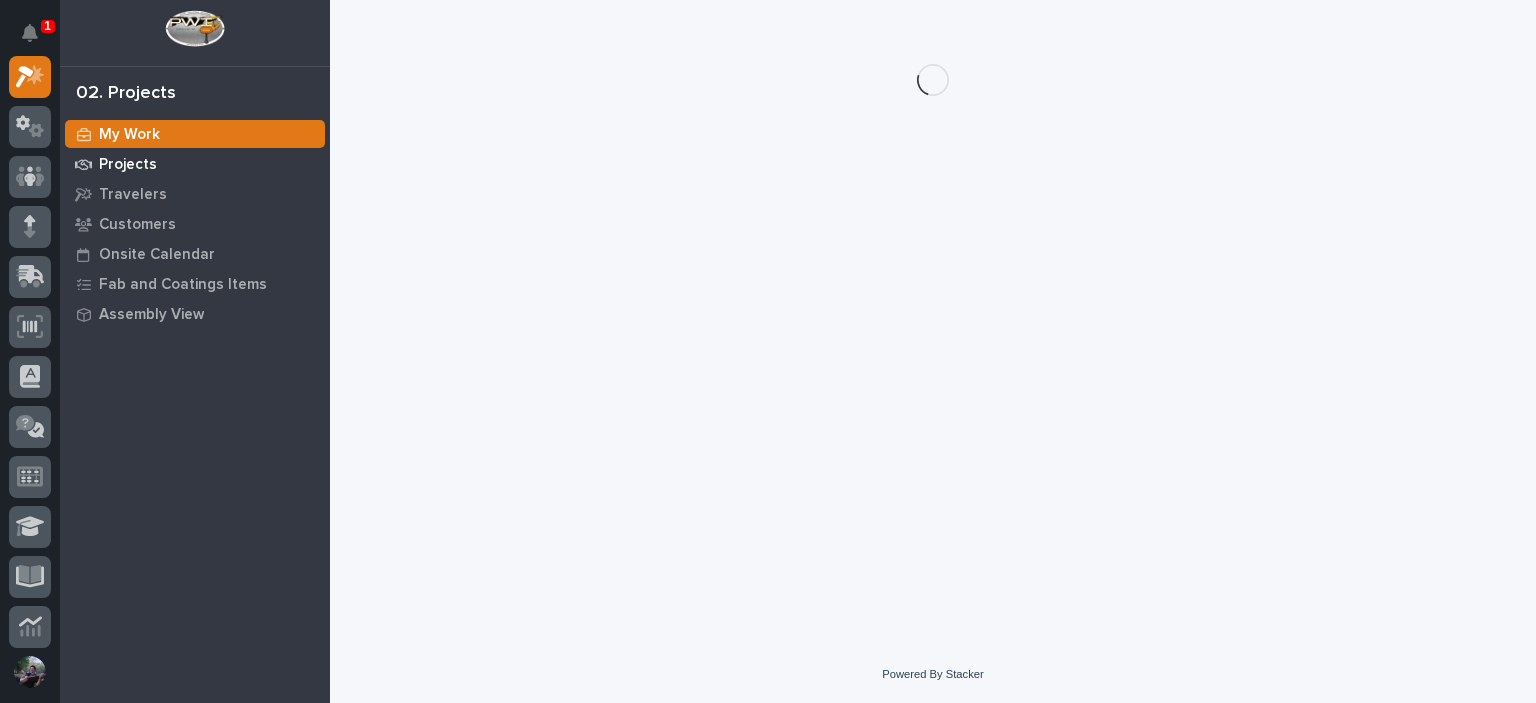click on "Projects" at bounding box center (195, 164) 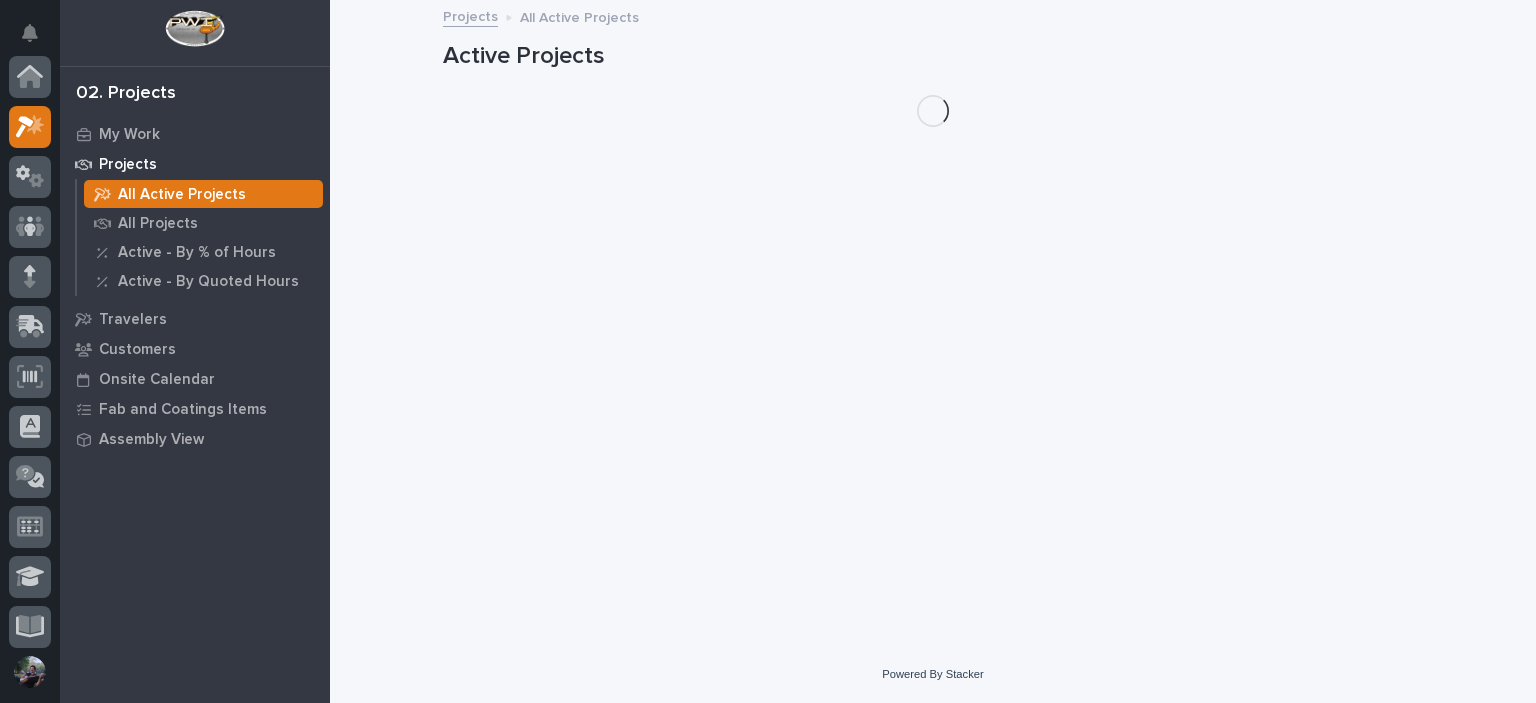 scroll, scrollTop: 50, scrollLeft: 0, axis: vertical 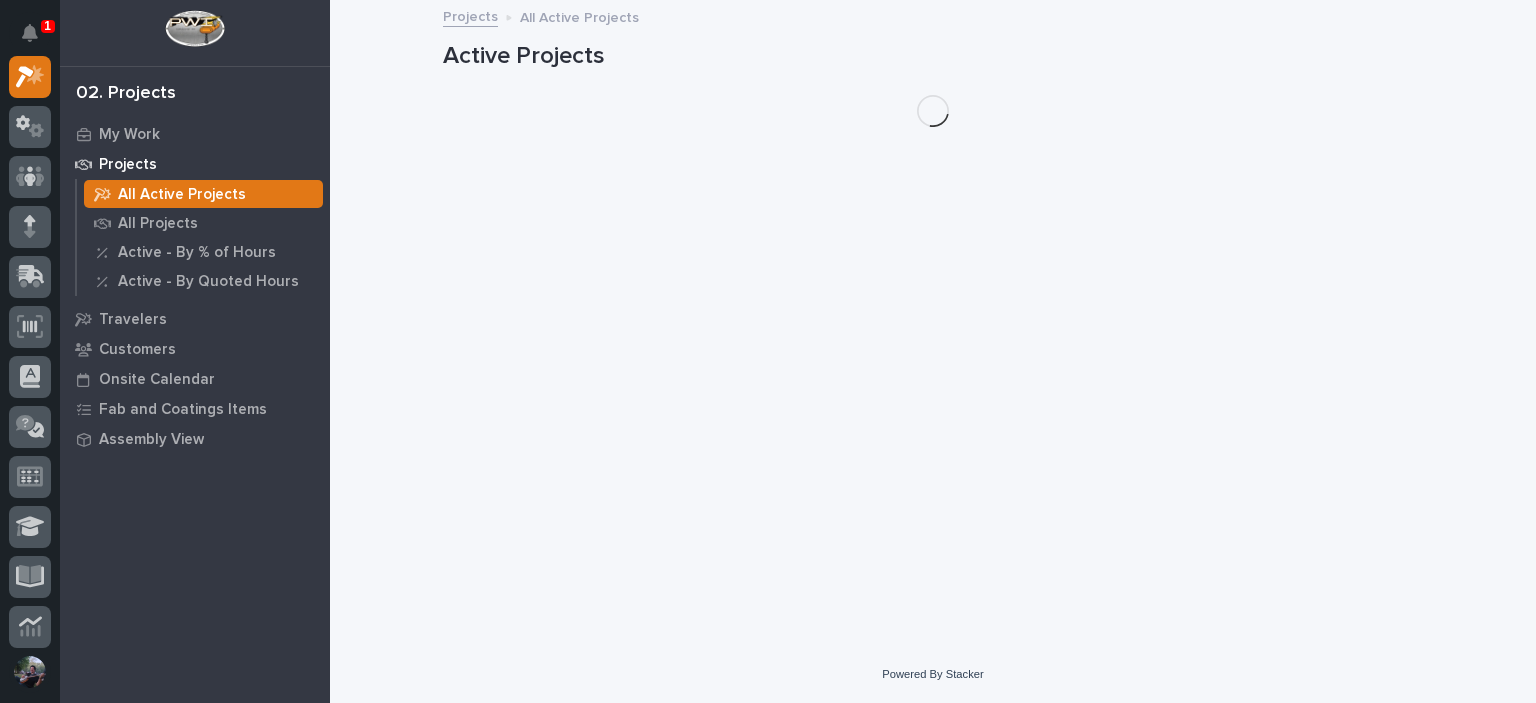 click on "All Active Projects" at bounding box center [203, 194] 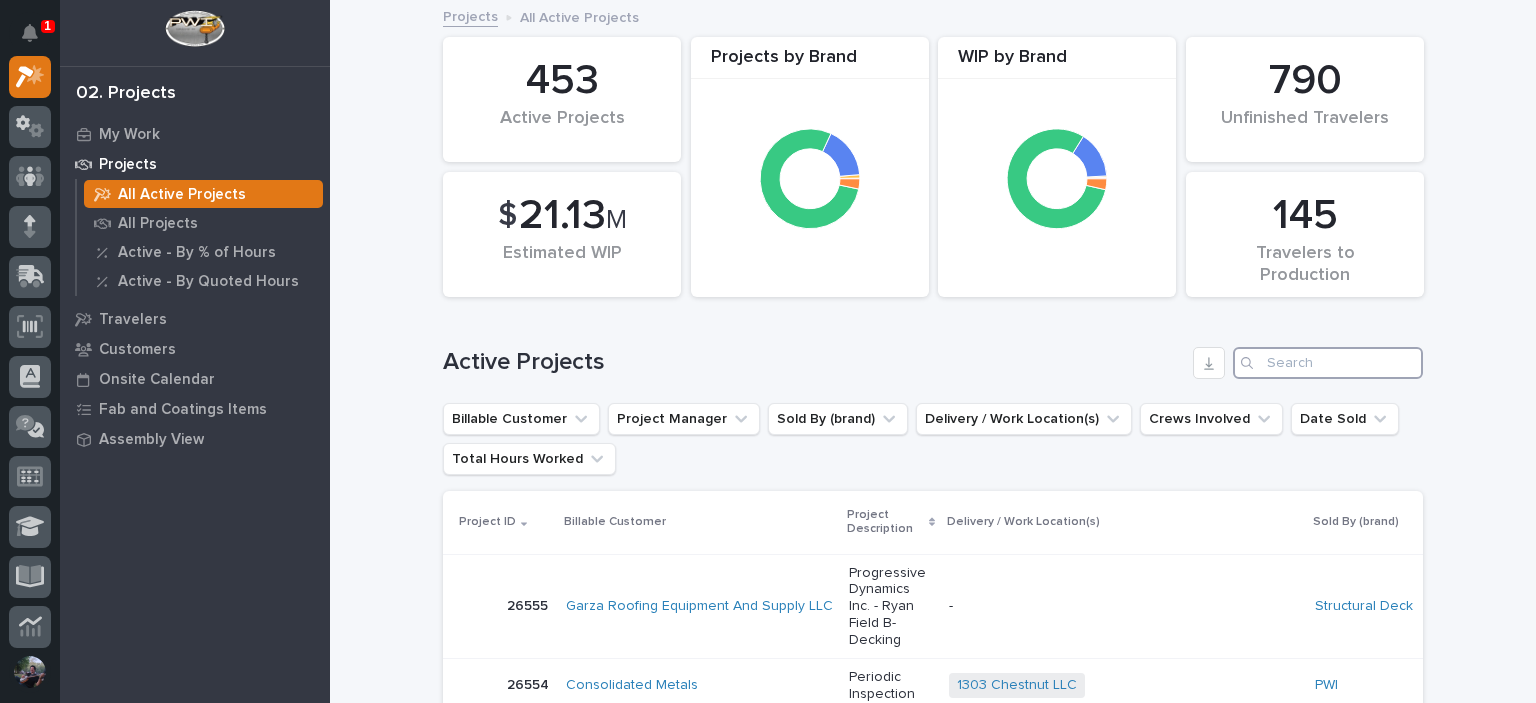click at bounding box center (1328, 363) 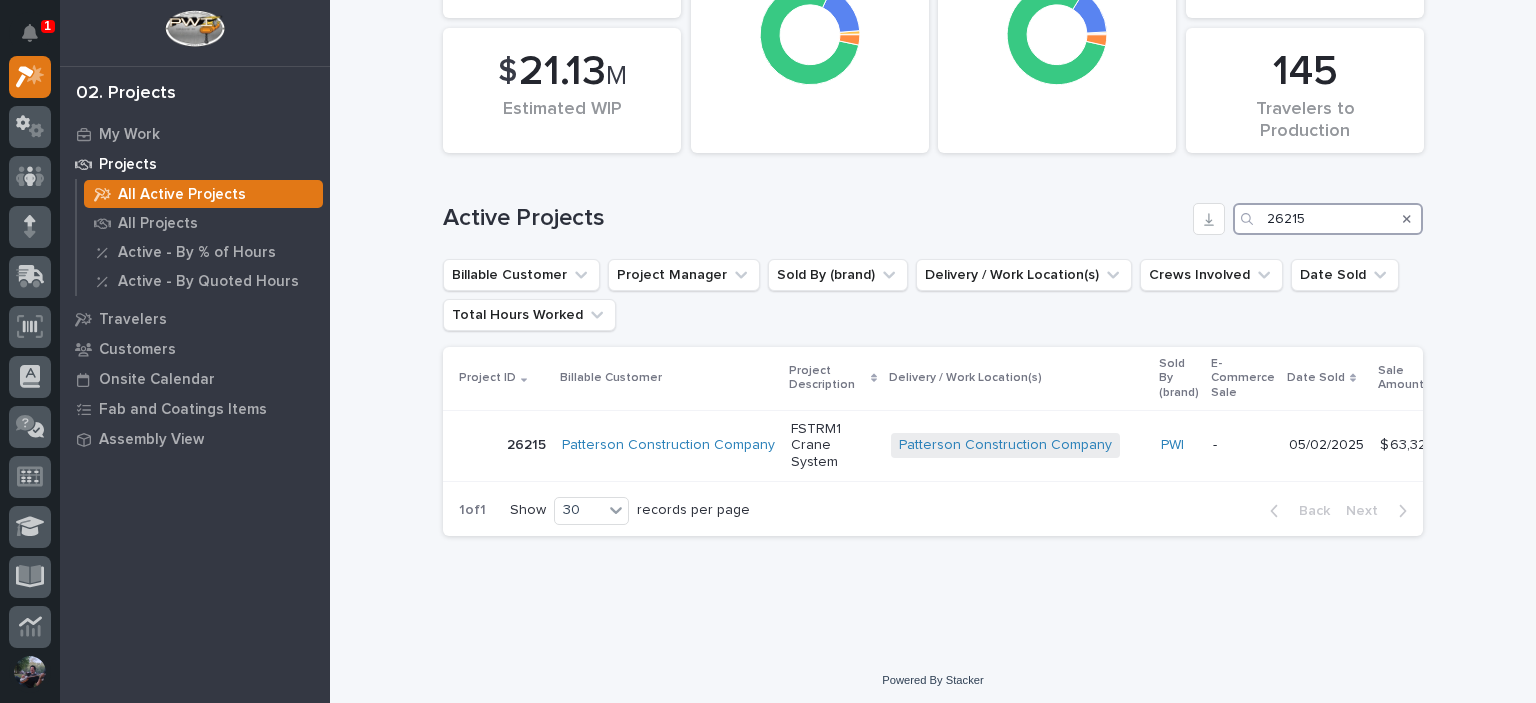 scroll, scrollTop: 164, scrollLeft: 0, axis: vertical 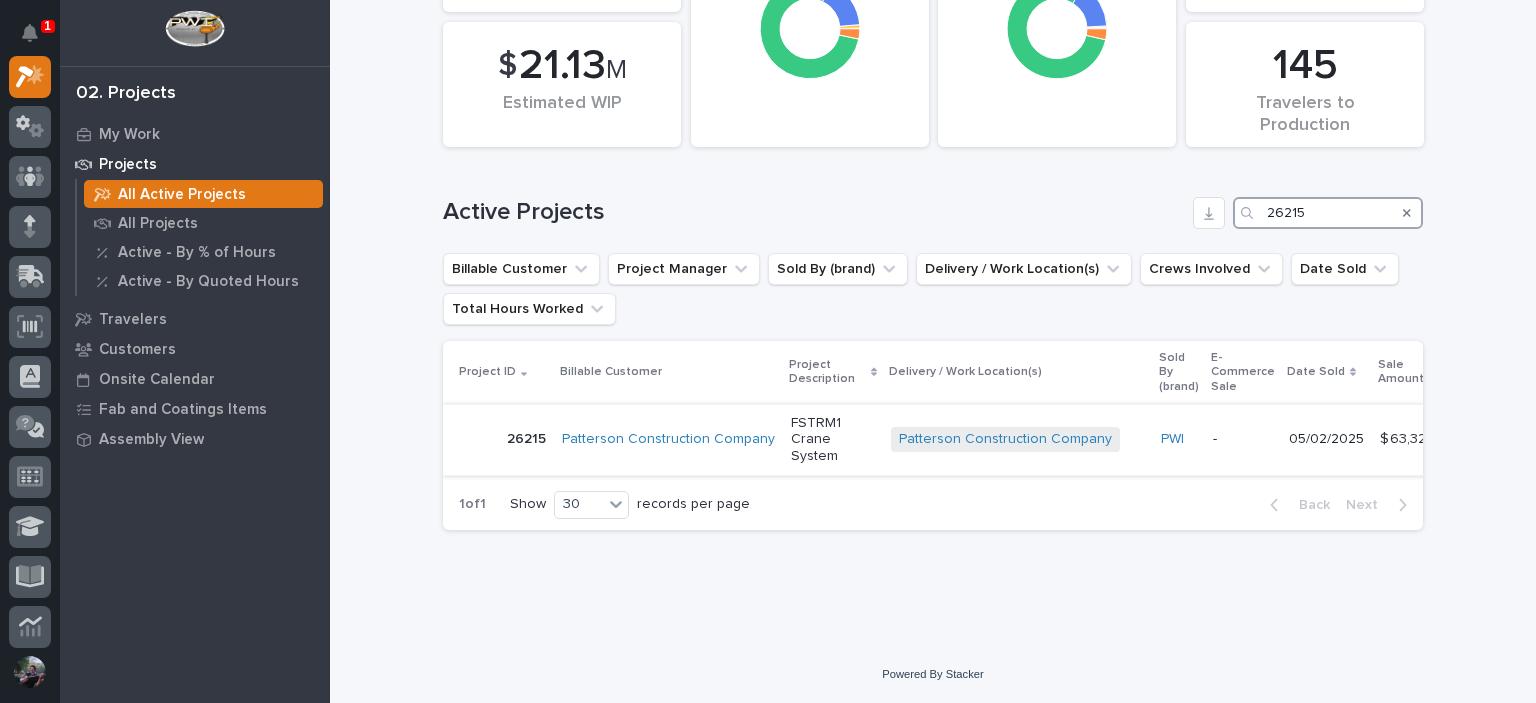 type on "26215" 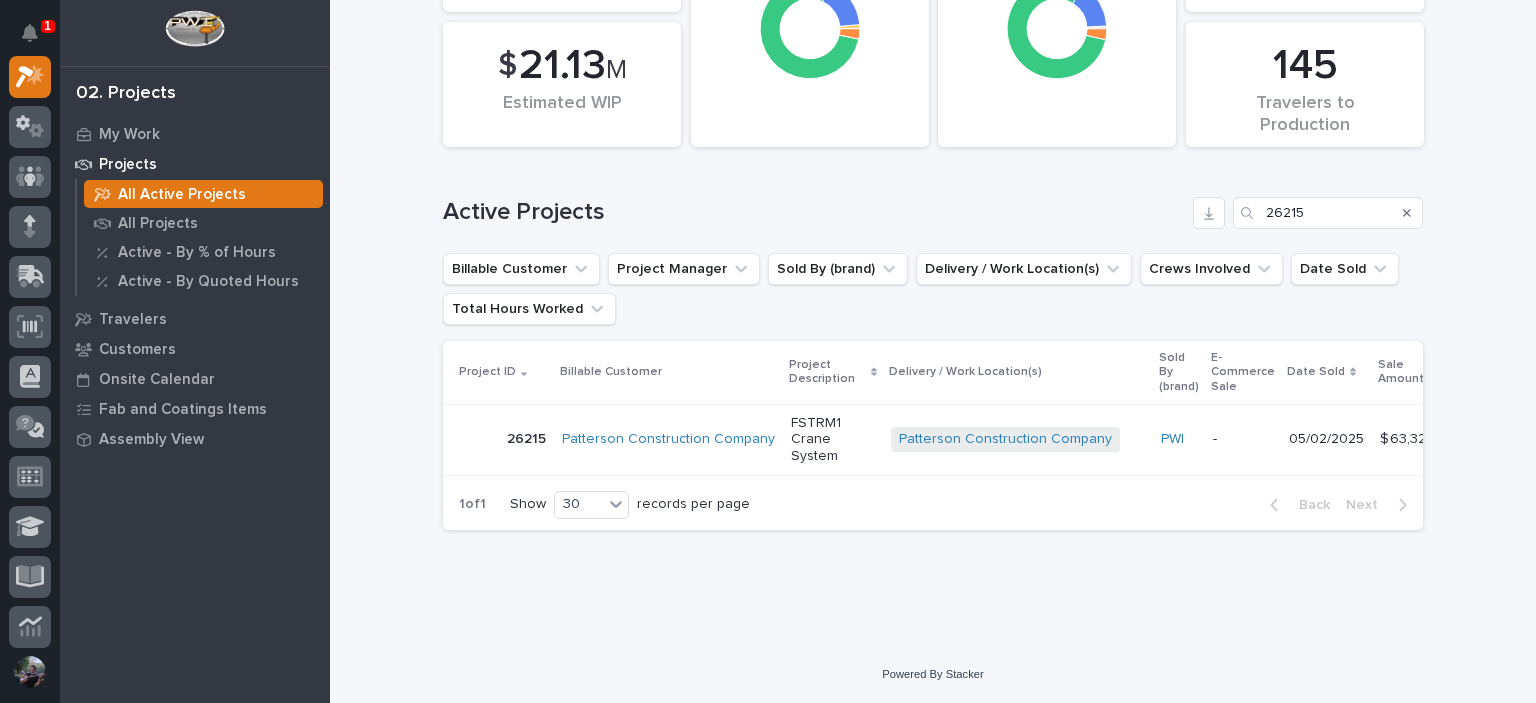 click on "FSTRM1 Crane System" at bounding box center (833, 440) 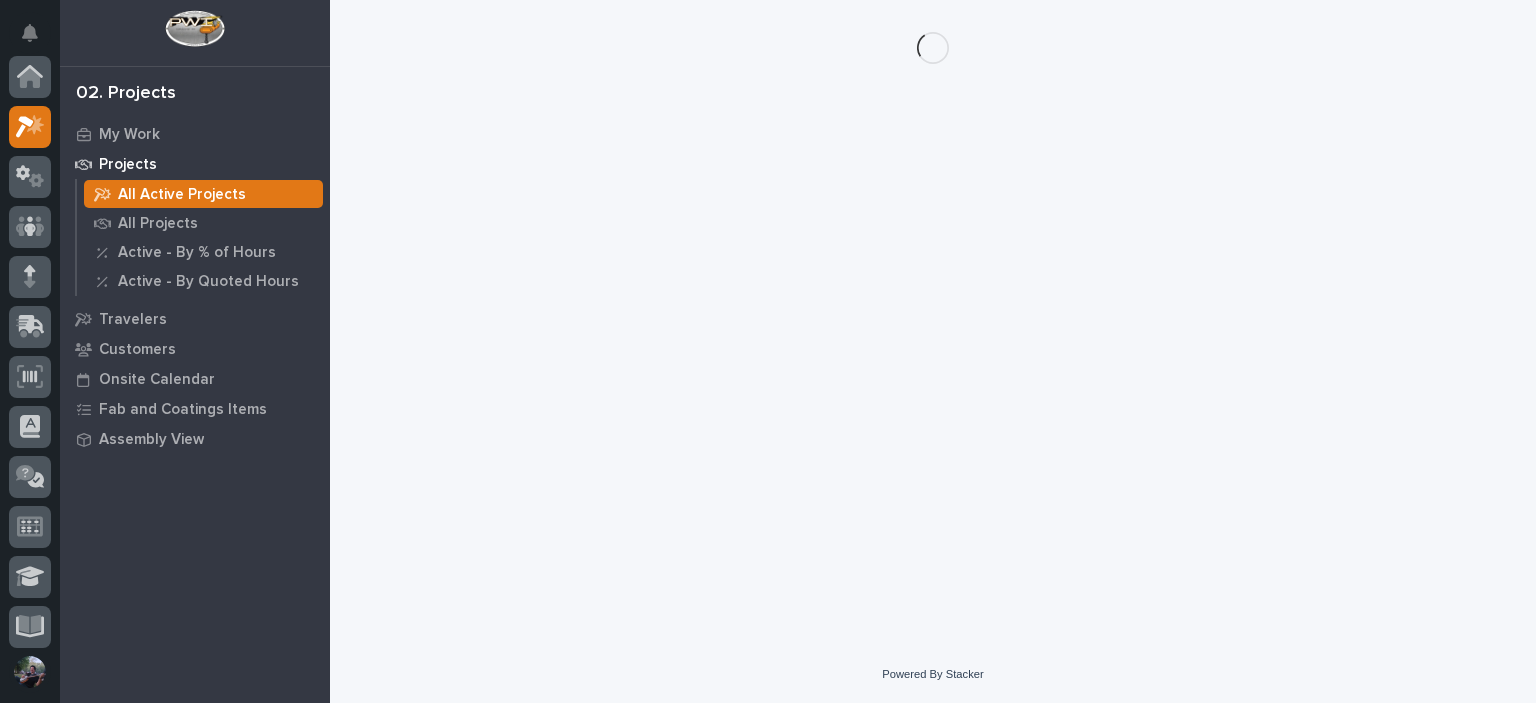 scroll, scrollTop: 0, scrollLeft: 0, axis: both 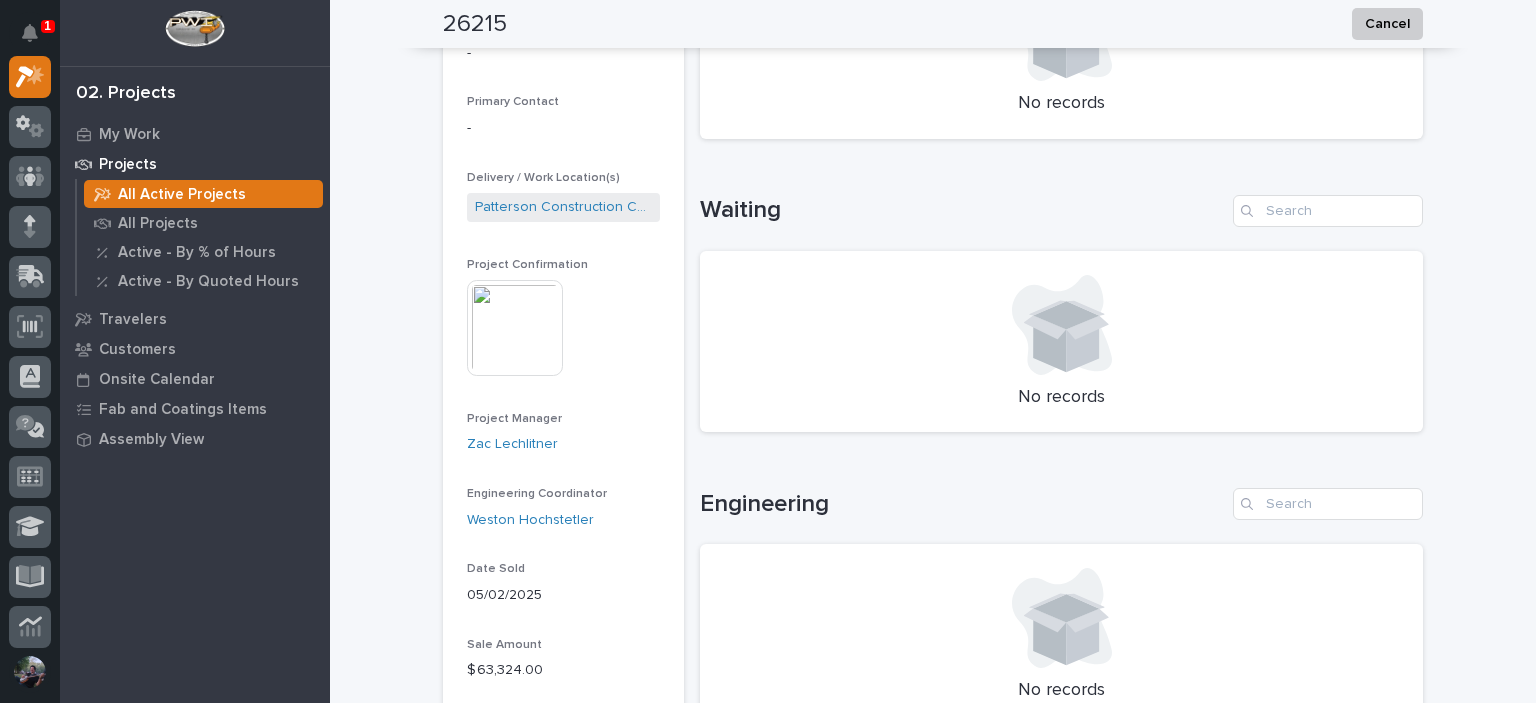 click at bounding box center [515, 328] 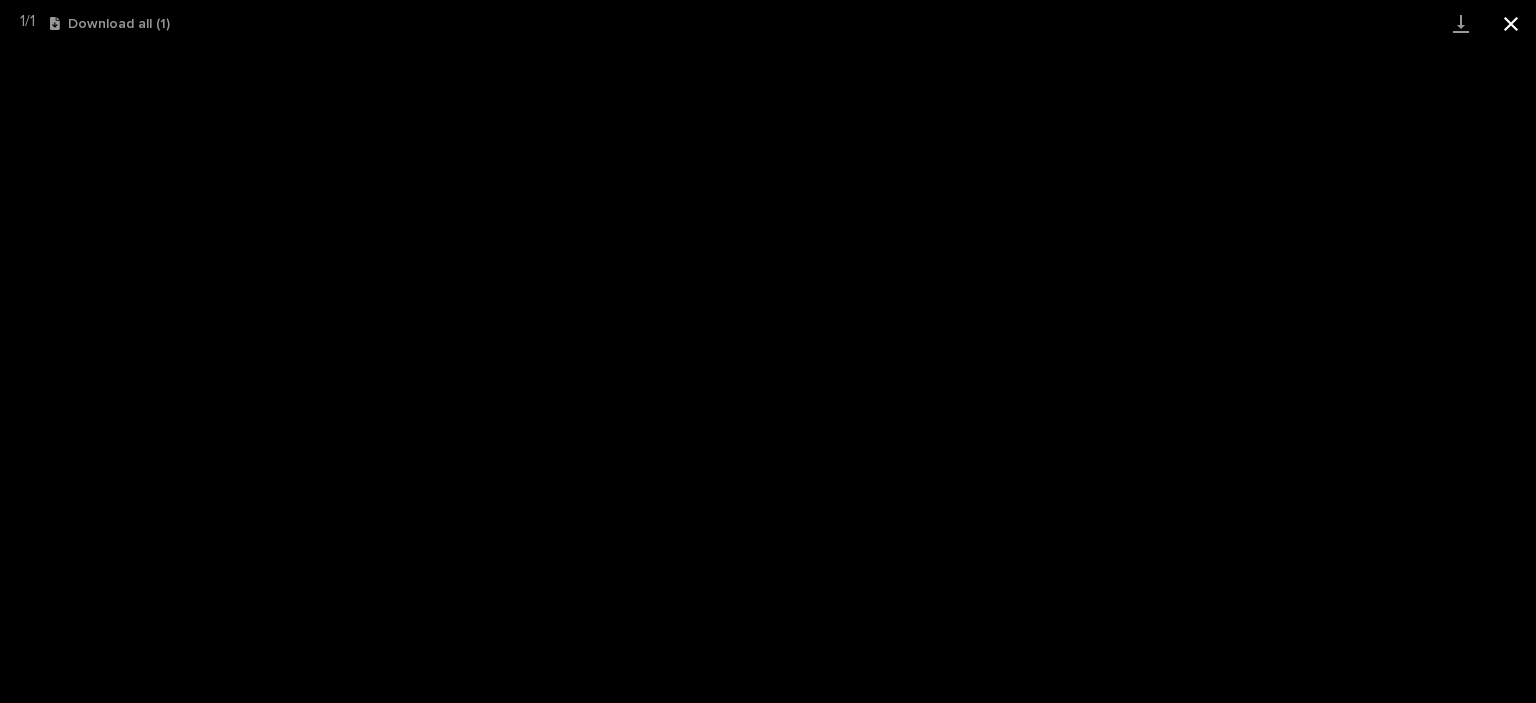 click at bounding box center [1511, 23] 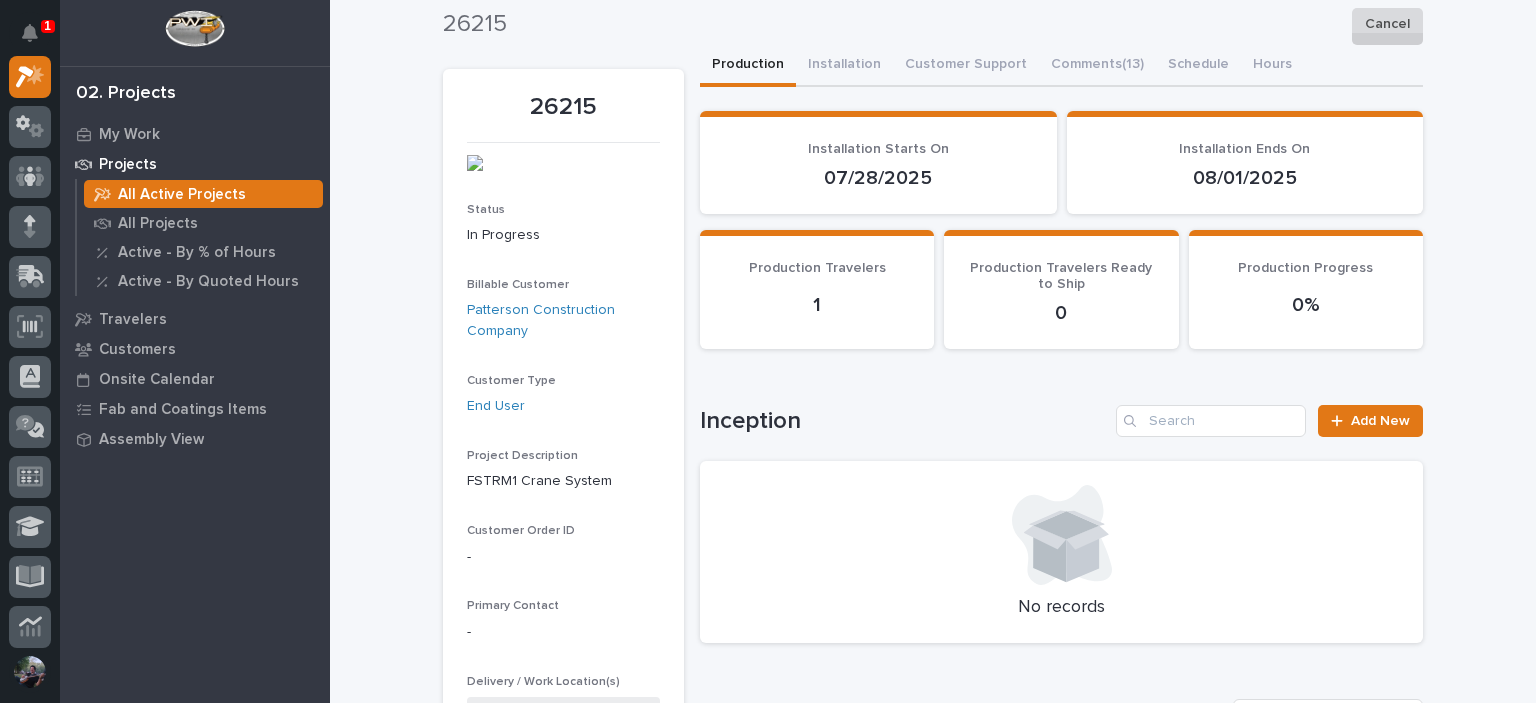 scroll, scrollTop: 0, scrollLeft: 0, axis: both 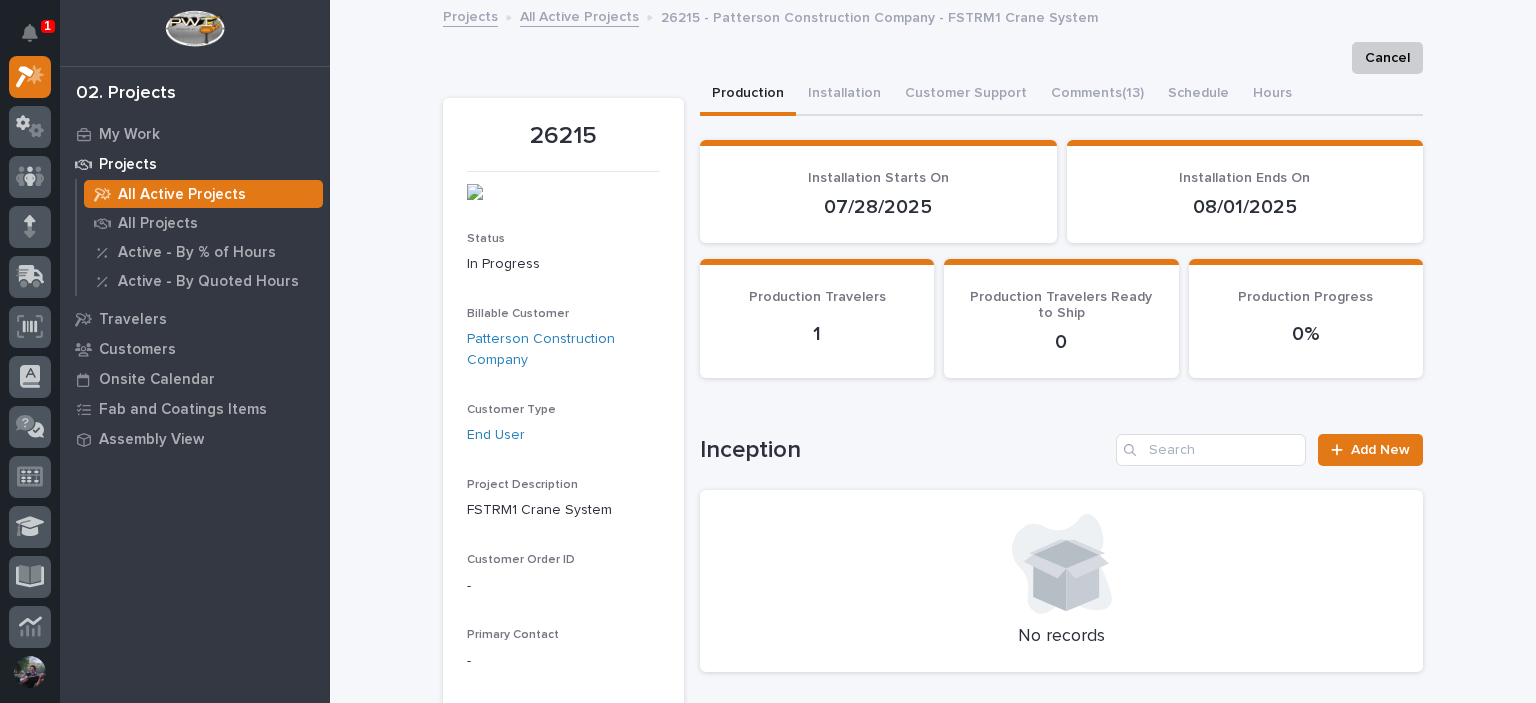 click on "All Active Projects" at bounding box center (579, 15) 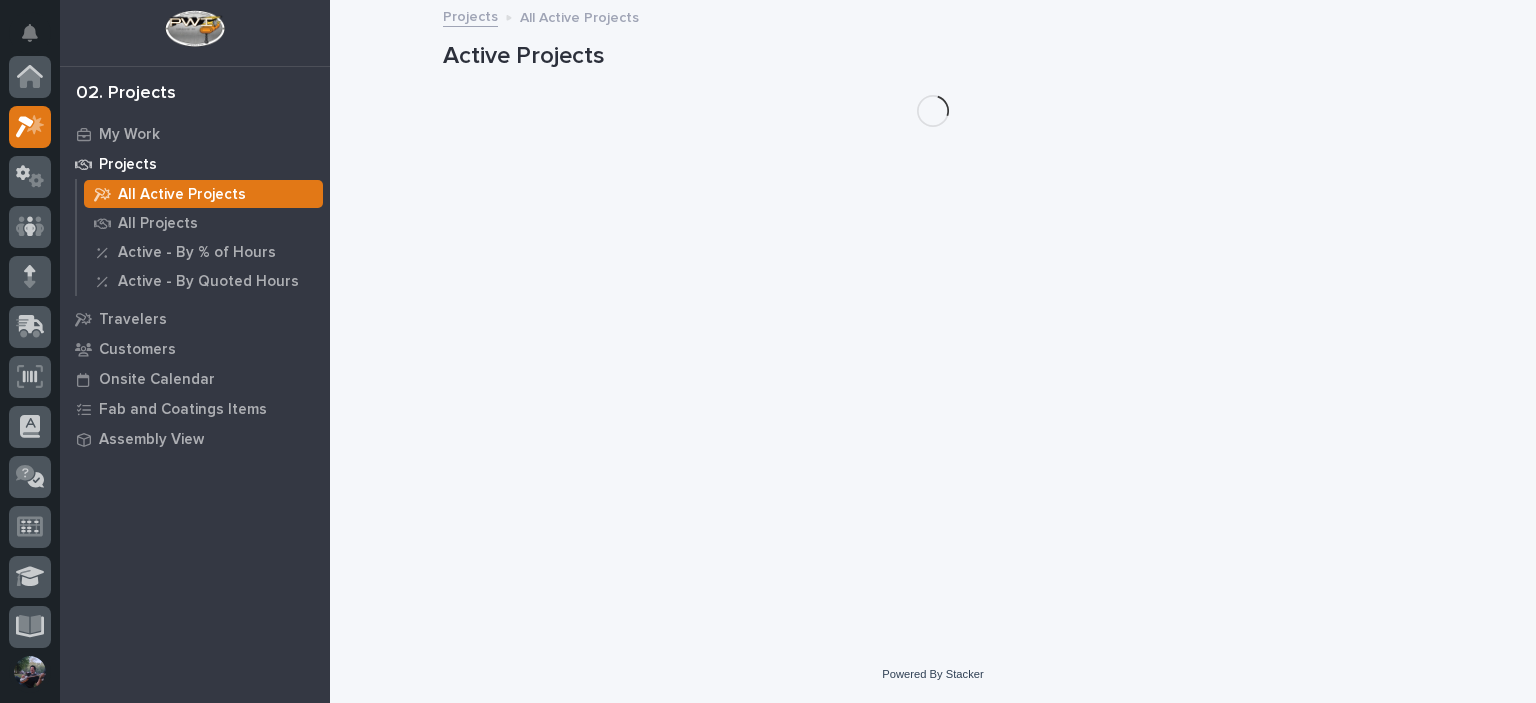 scroll, scrollTop: 50, scrollLeft: 0, axis: vertical 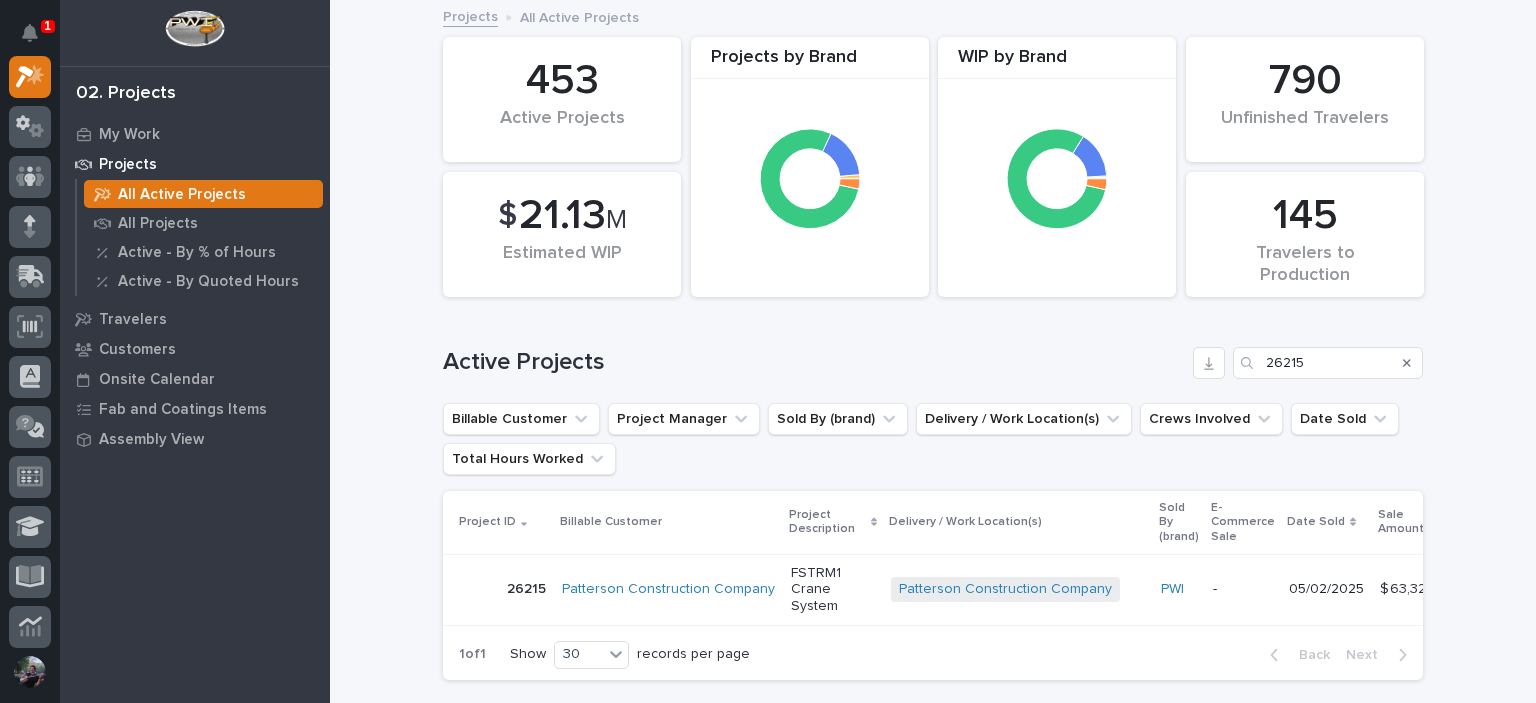 click at bounding box center [1407, 363] 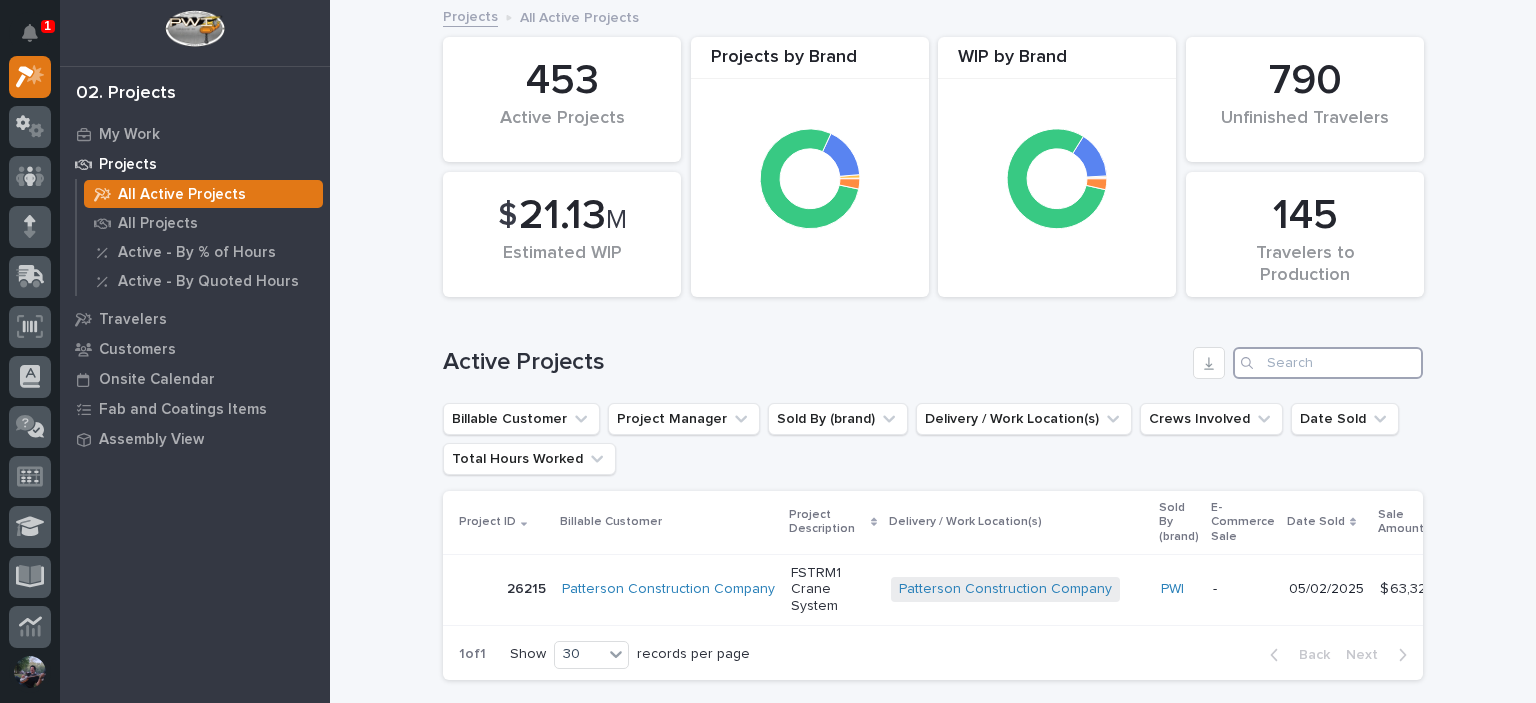 click at bounding box center (1328, 363) 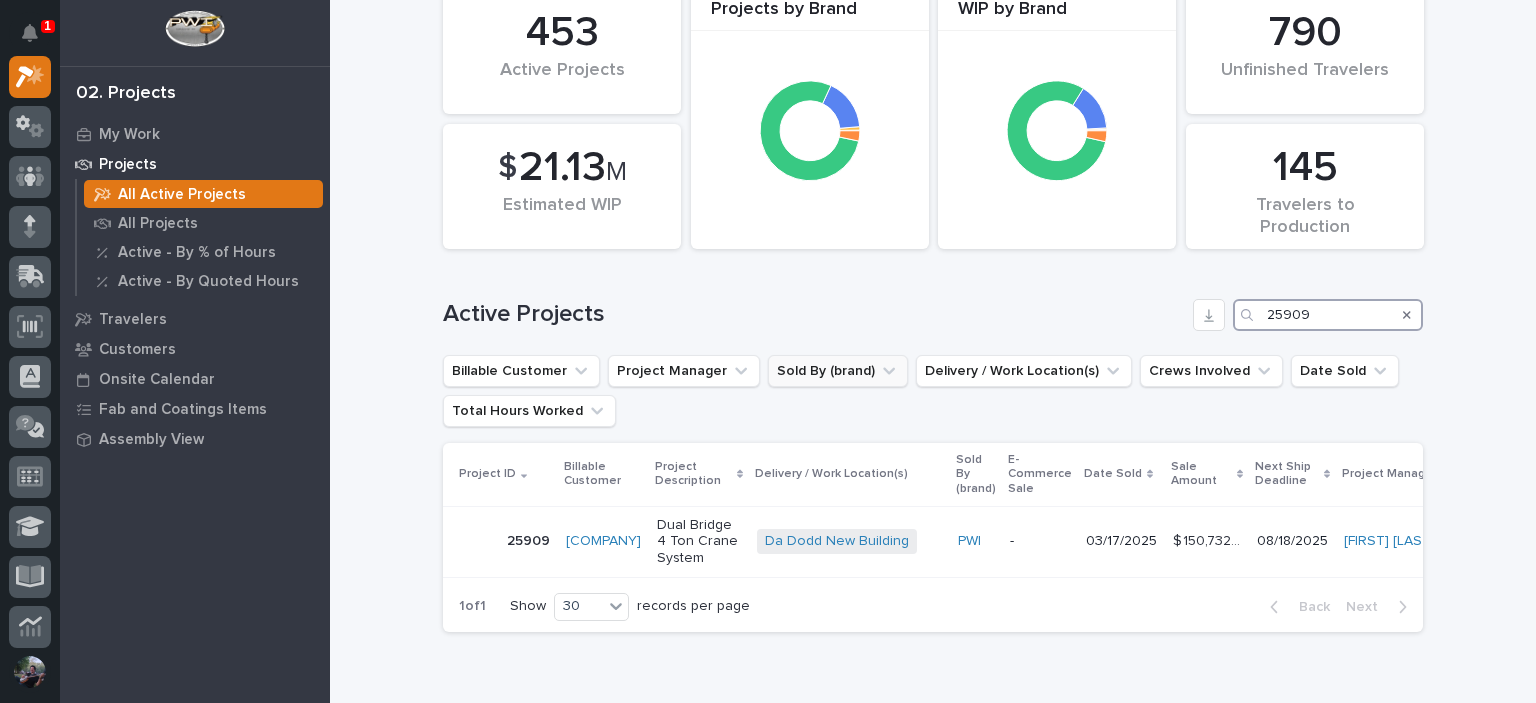 scroll, scrollTop: 66, scrollLeft: 0, axis: vertical 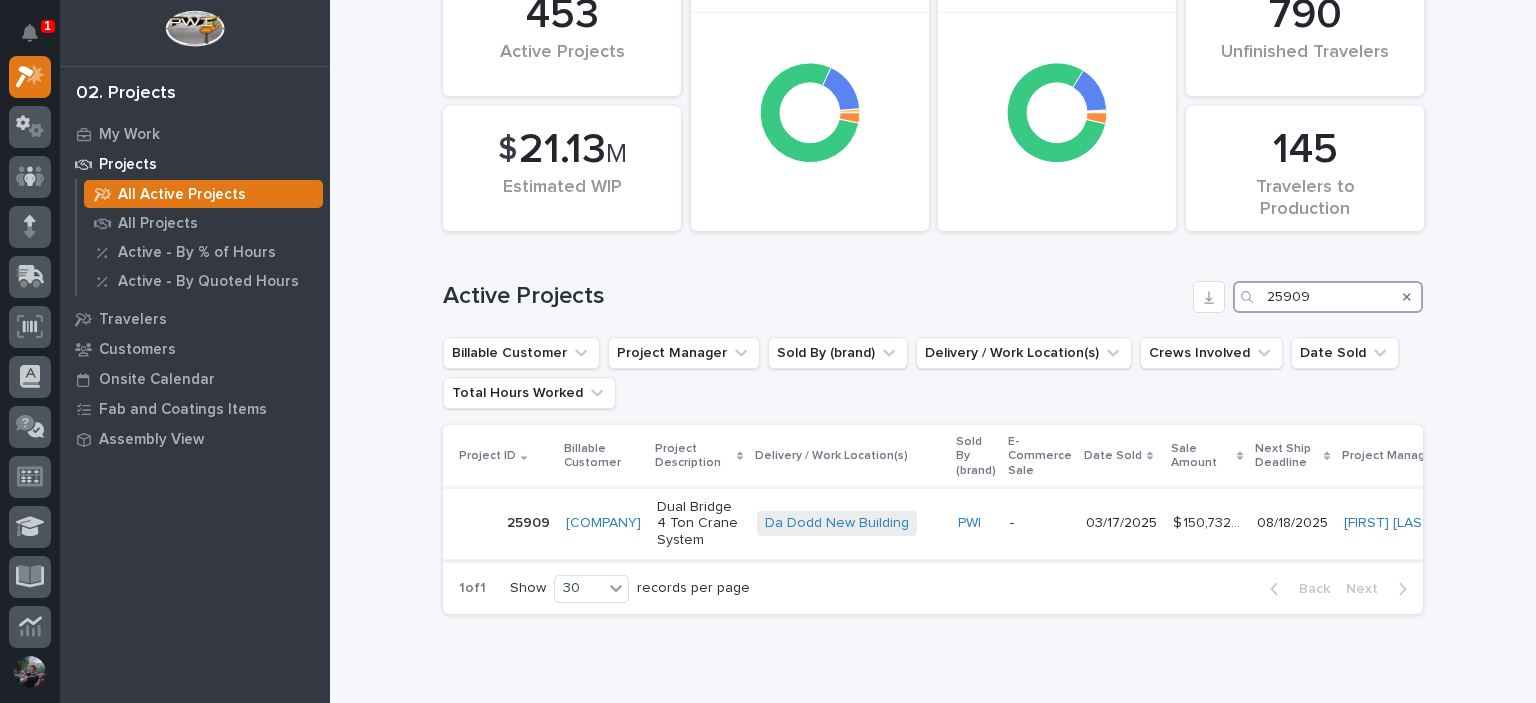 type on "25909" 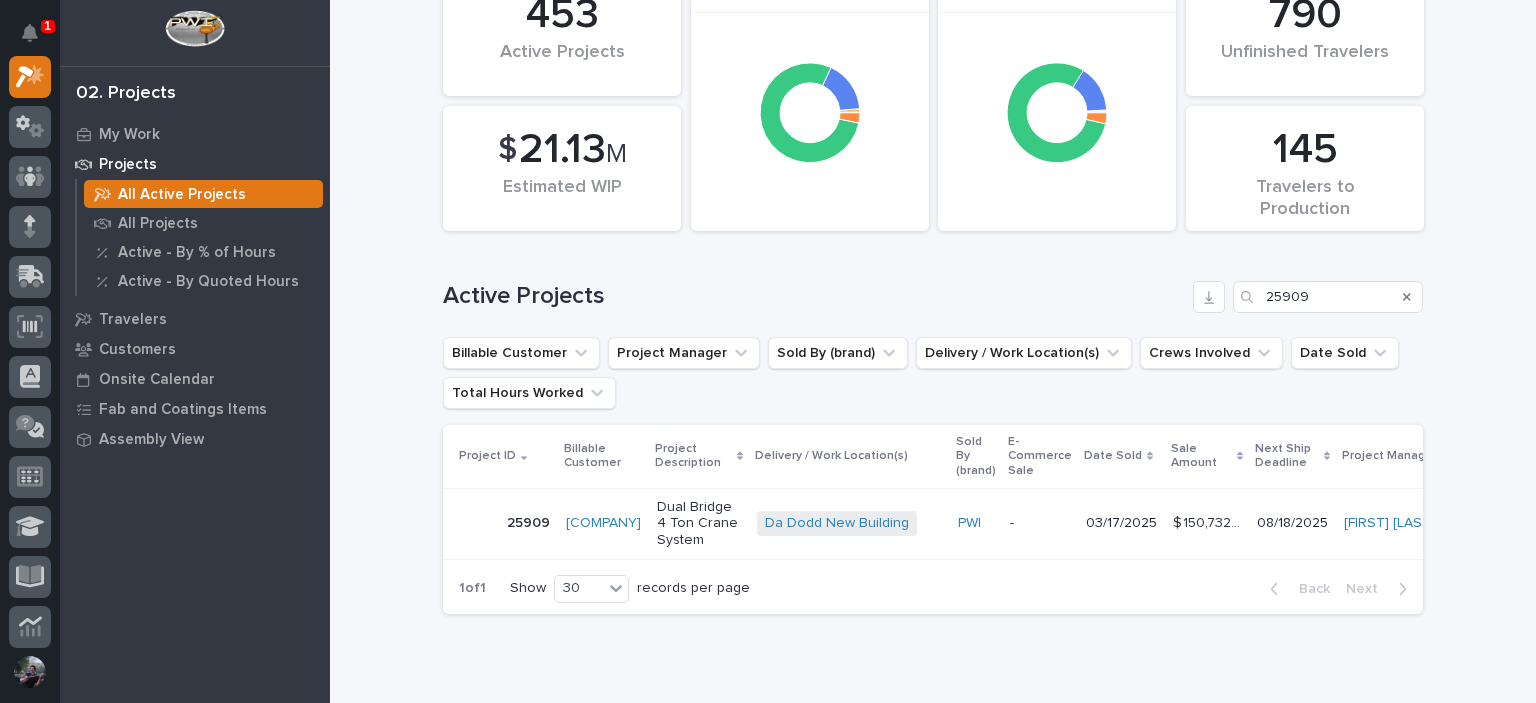click on "DA Dodd" at bounding box center [603, 523] 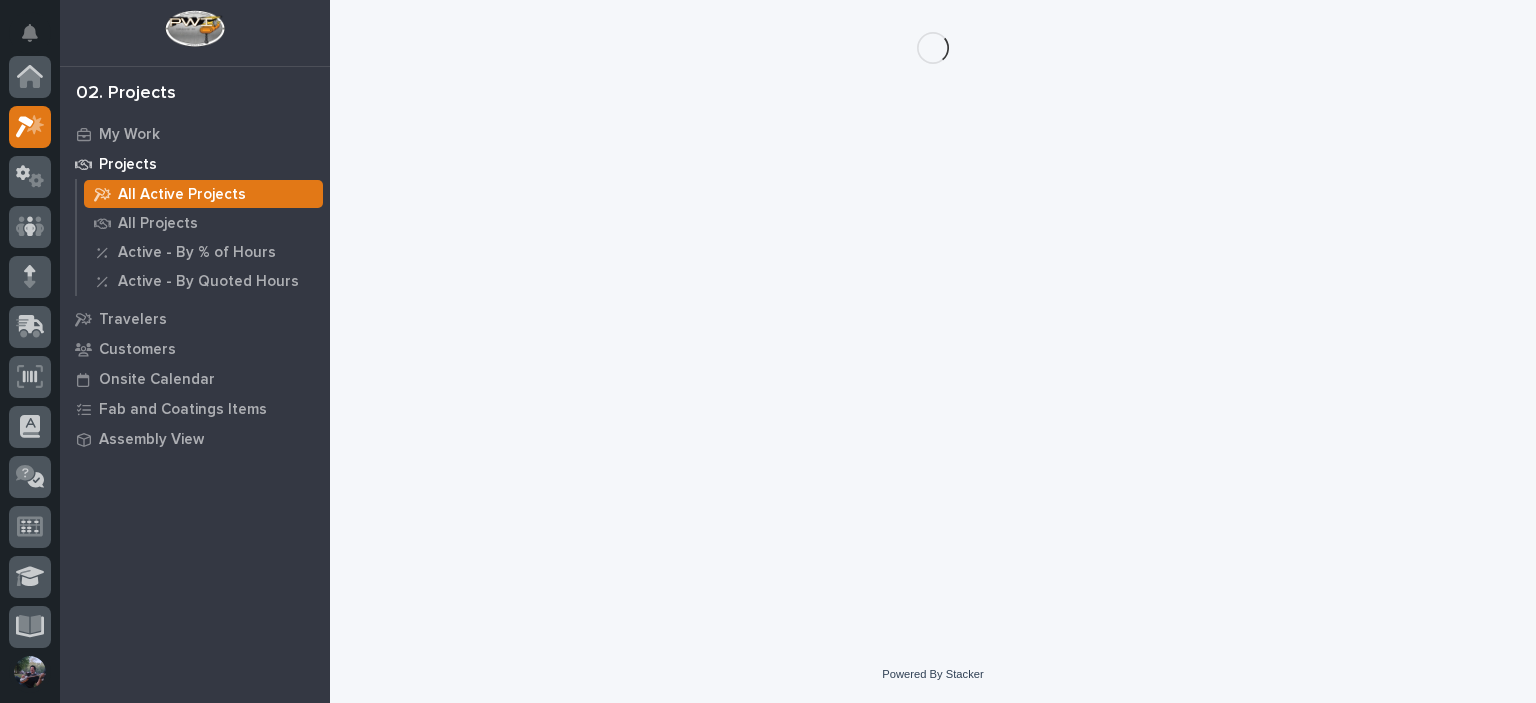 scroll, scrollTop: 0, scrollLeft: 0, axis: both 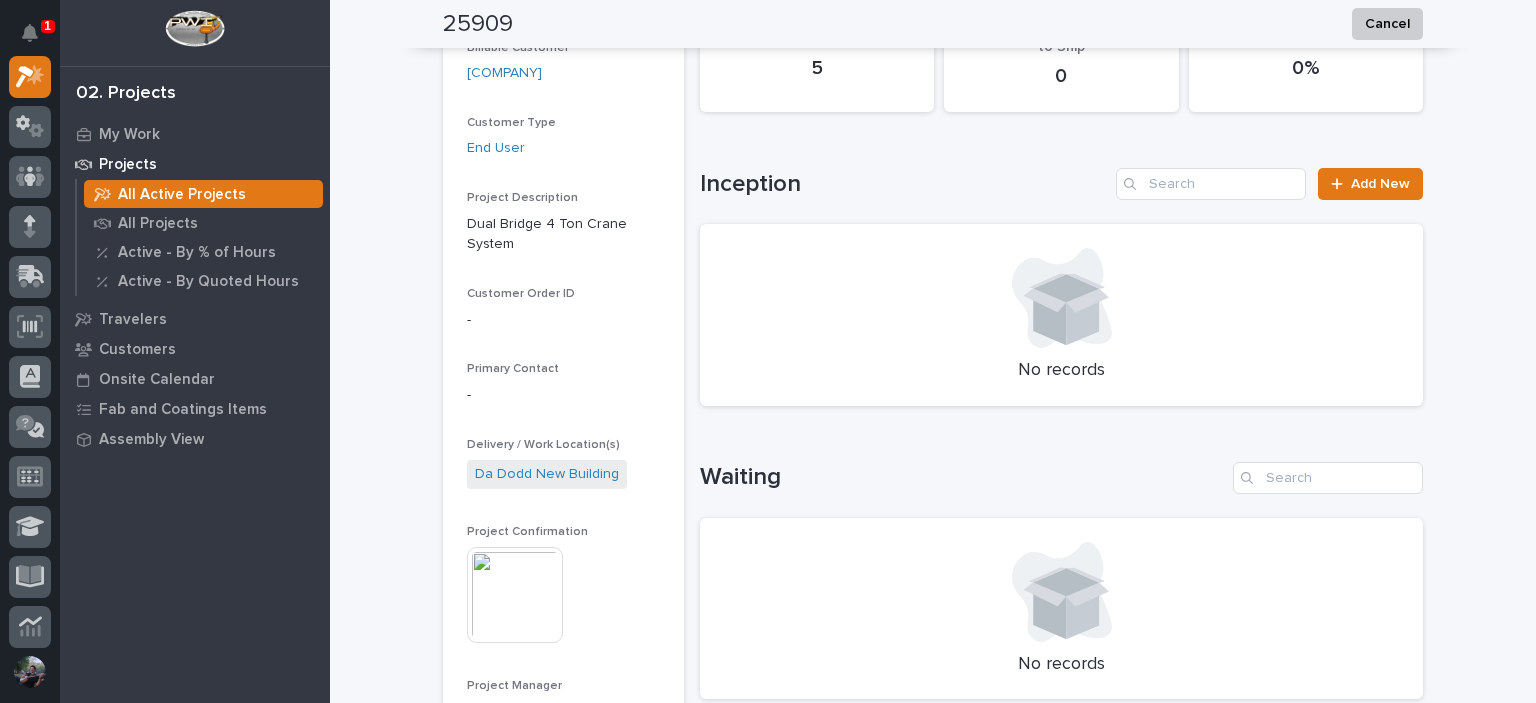 click at bounding box center [515, 595] 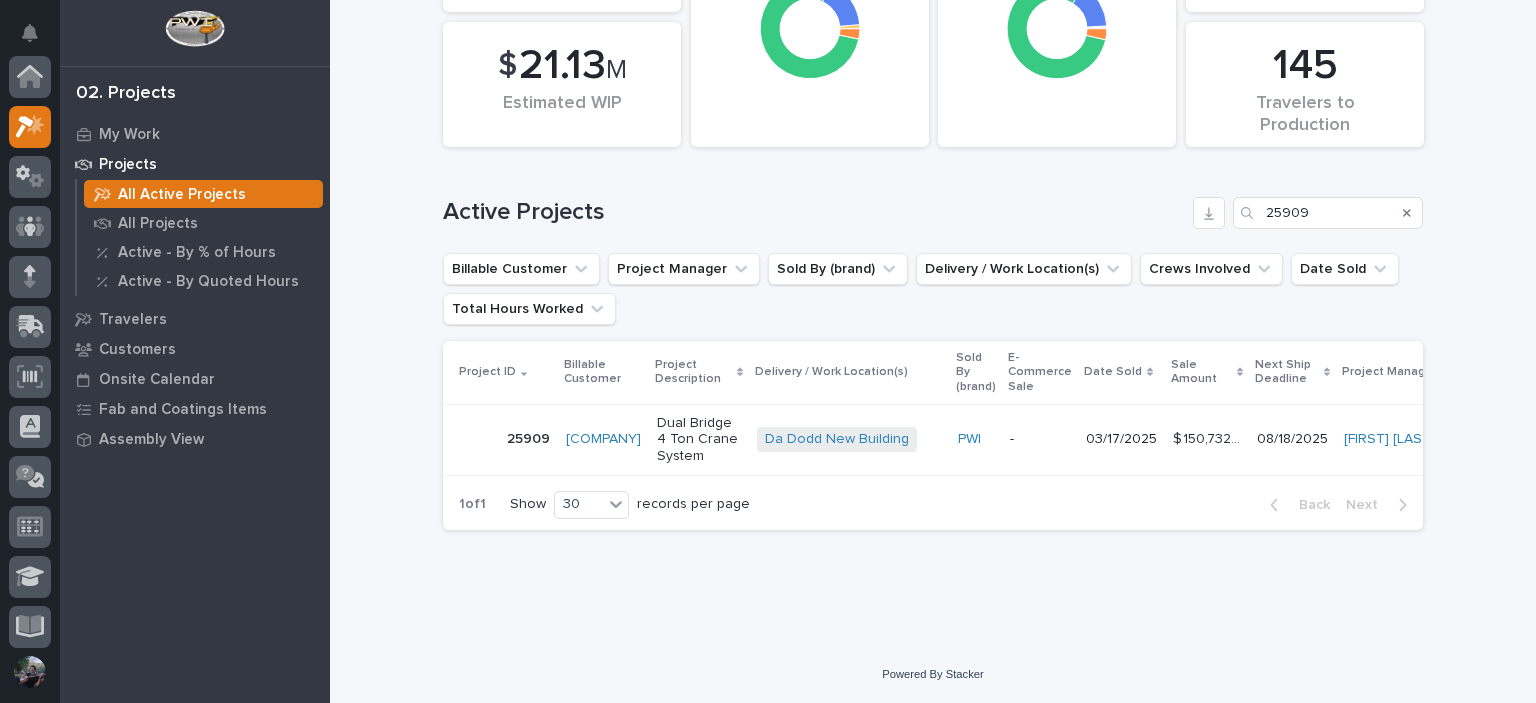 scroll, scrollTop: 0, scrollLeft: 0, axis: both 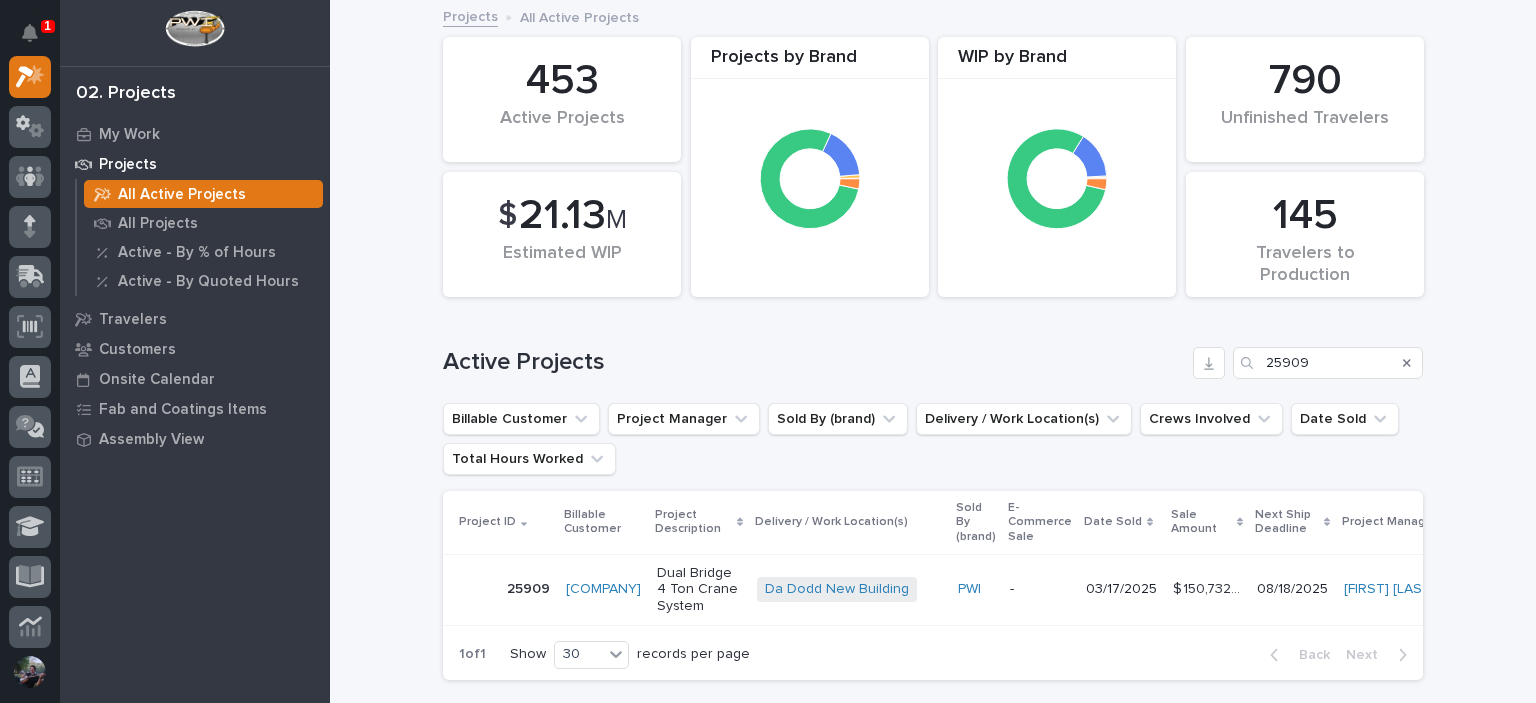 click at bounding box center (1407, 363) 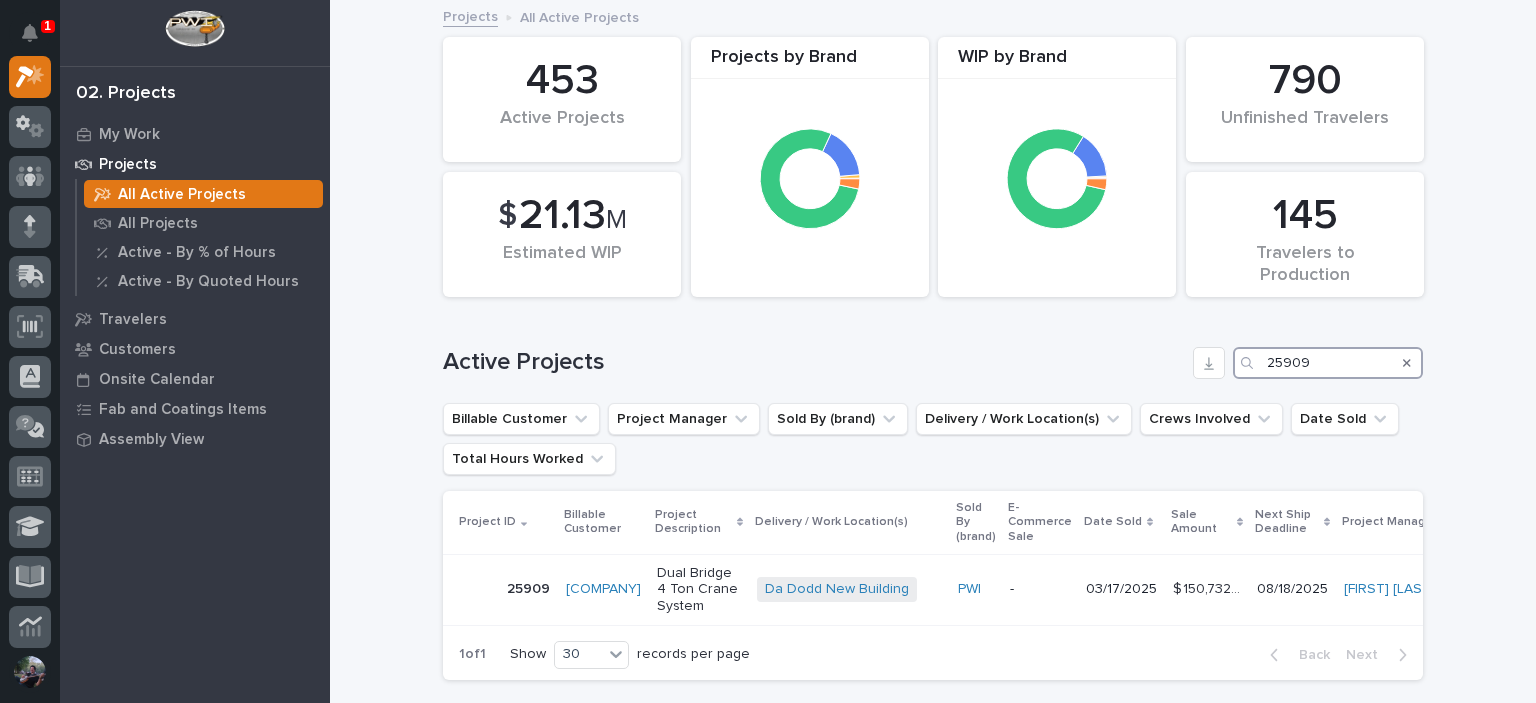click on "25909" at bounding box center [1328, 363] 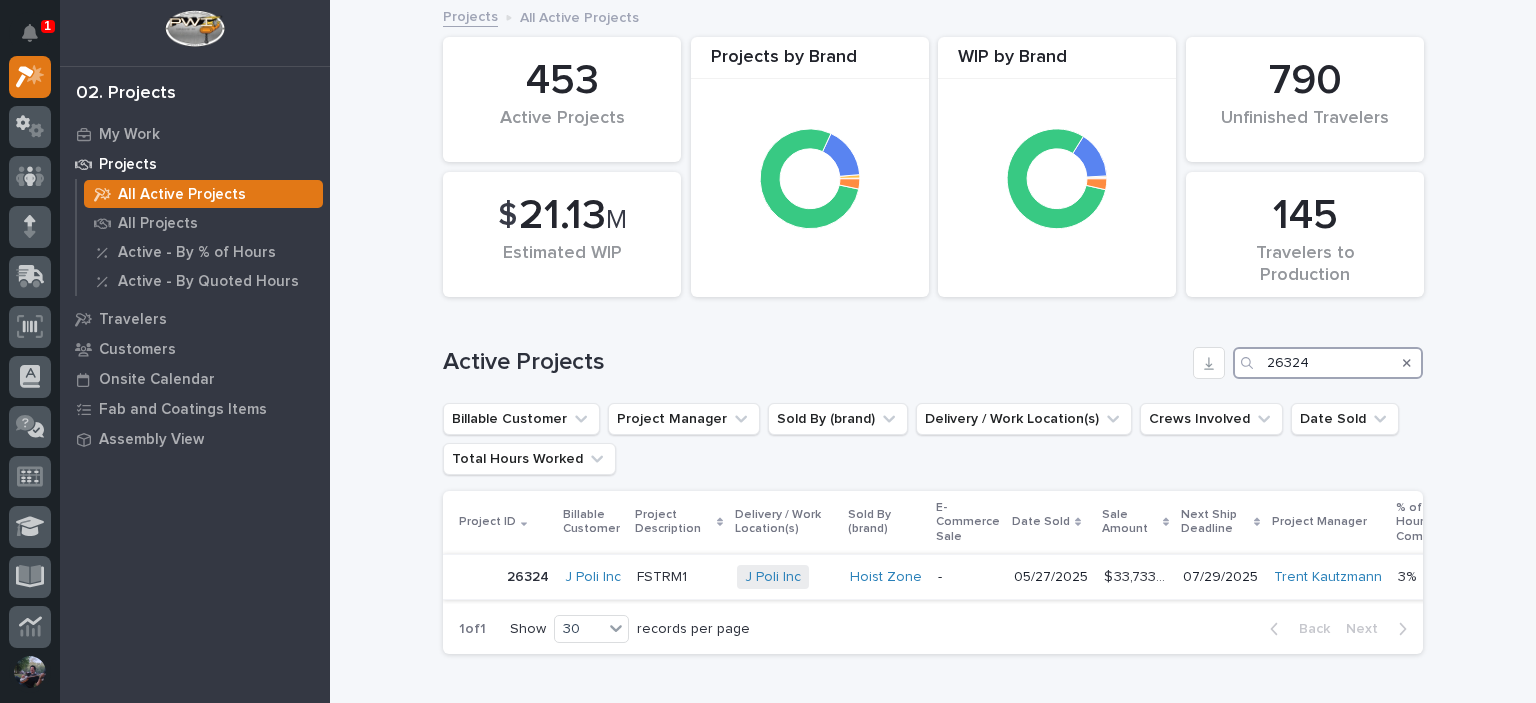 type on "26324" 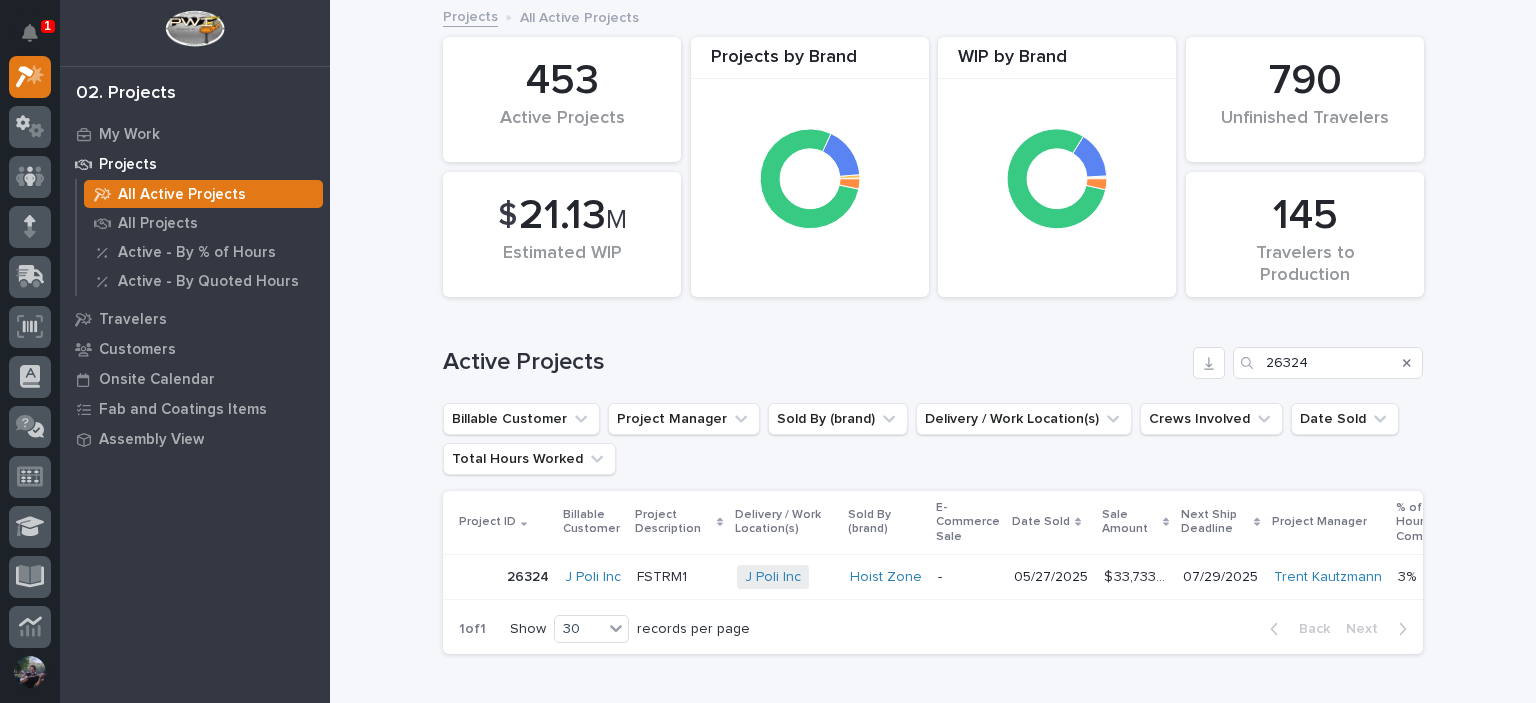 click on "26324" at bounding box center [530, 575] 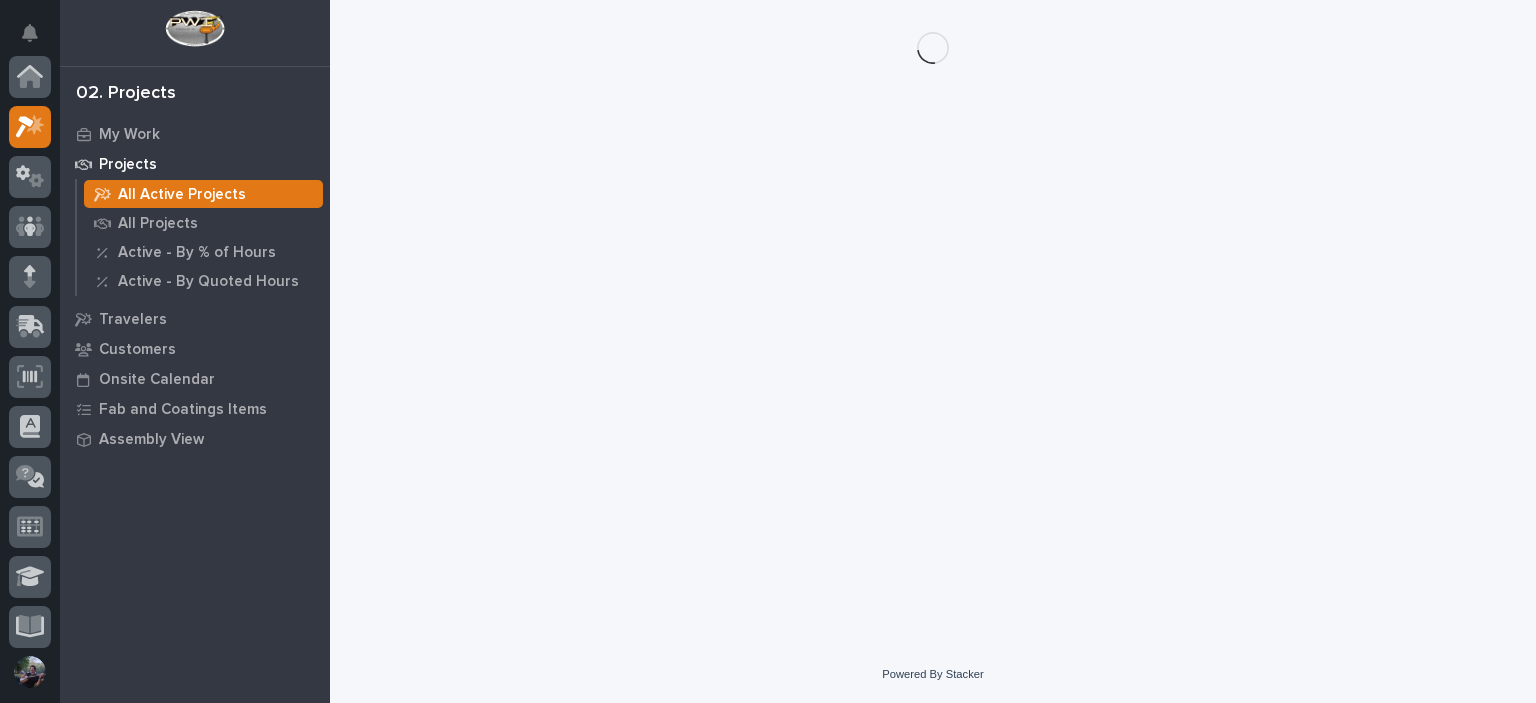 scroll, scrollTop: 50, scrollLeft: 0, axis: vertical 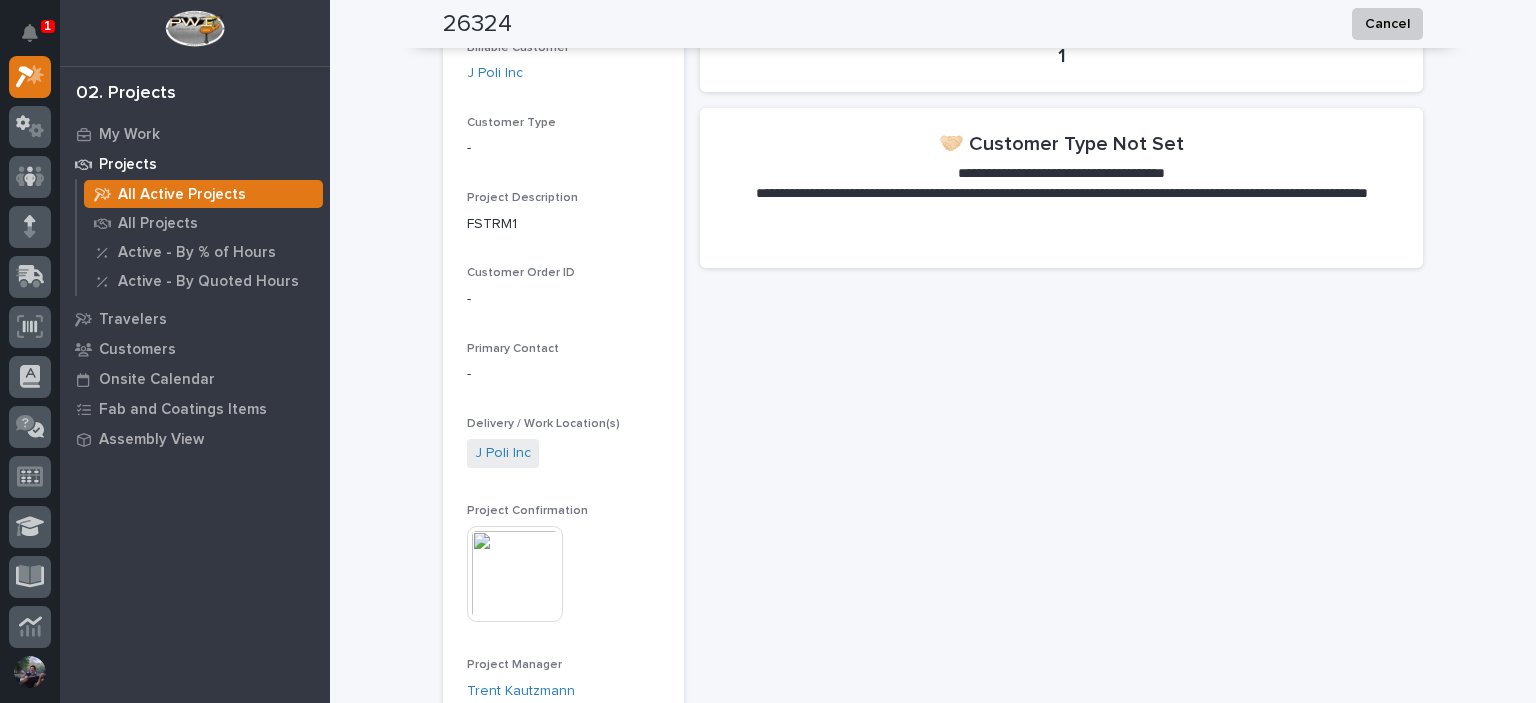 click at bounding box center [515, 574] 